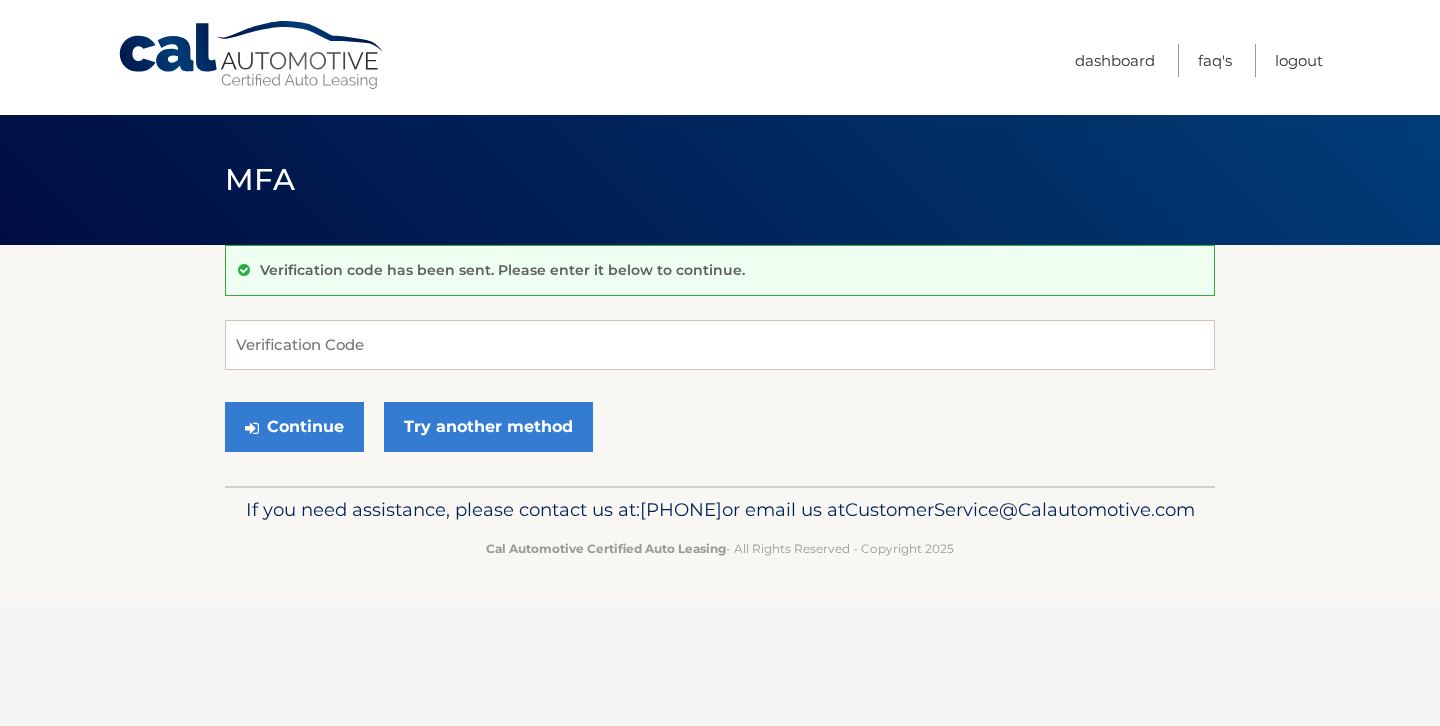 scroll, scrollTop: 0, scrollLeft: 0, axis: both 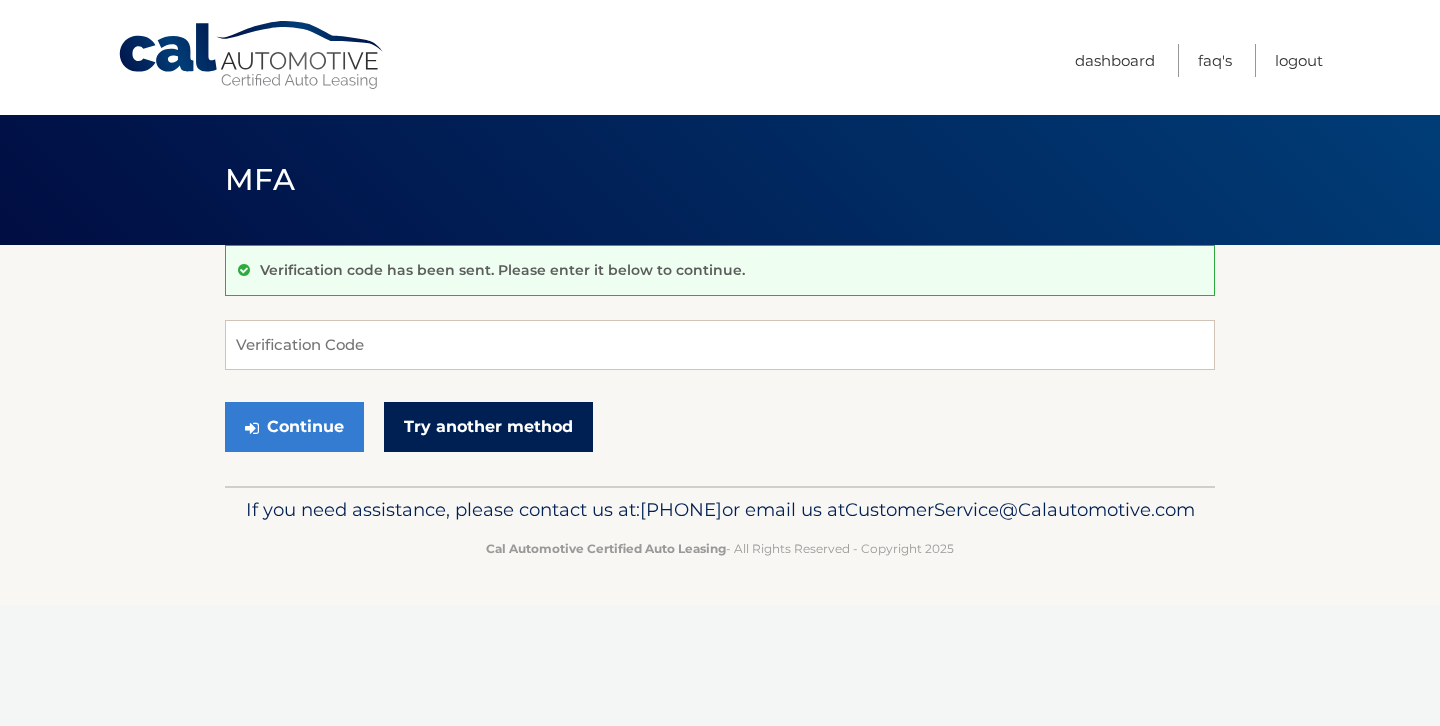 click on "Try another method" at bounding box center [488, 427] 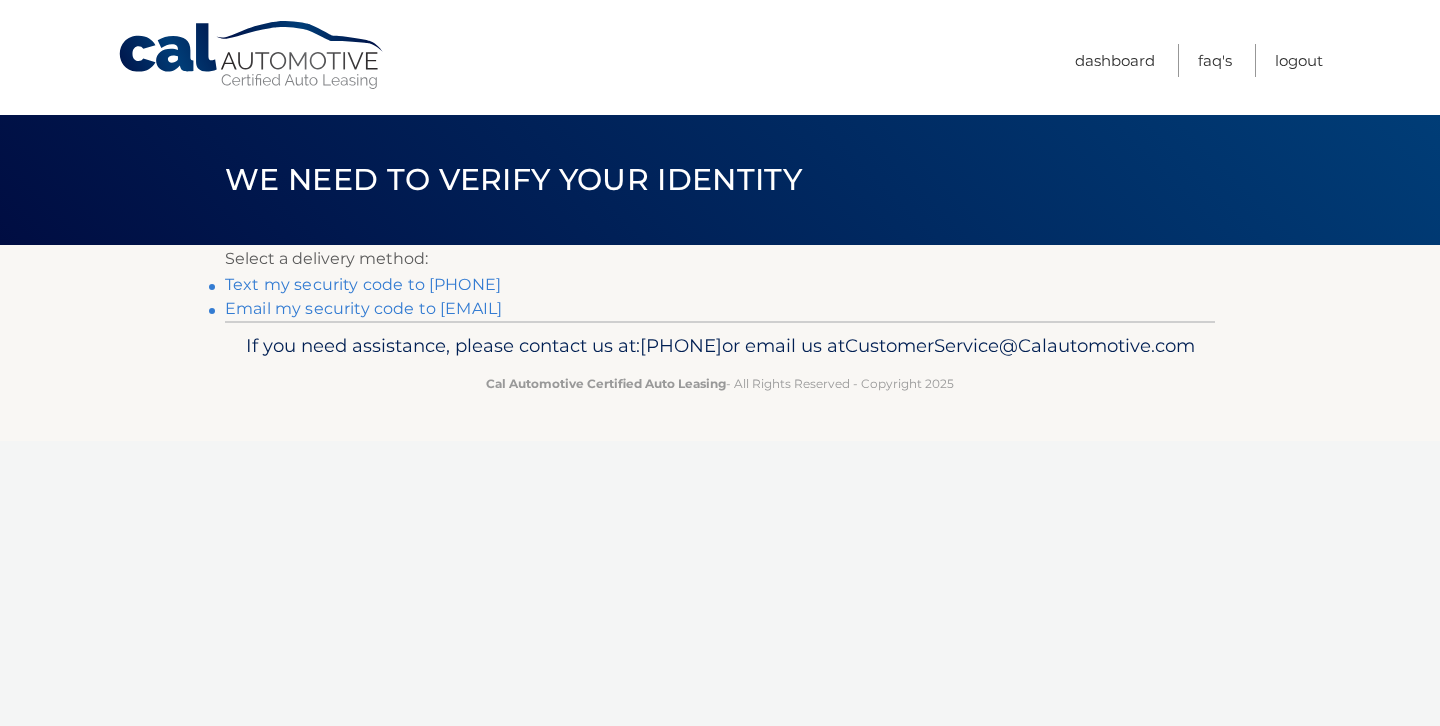scroll, scrollTop: 0, scrollLeft: 0, axis: both 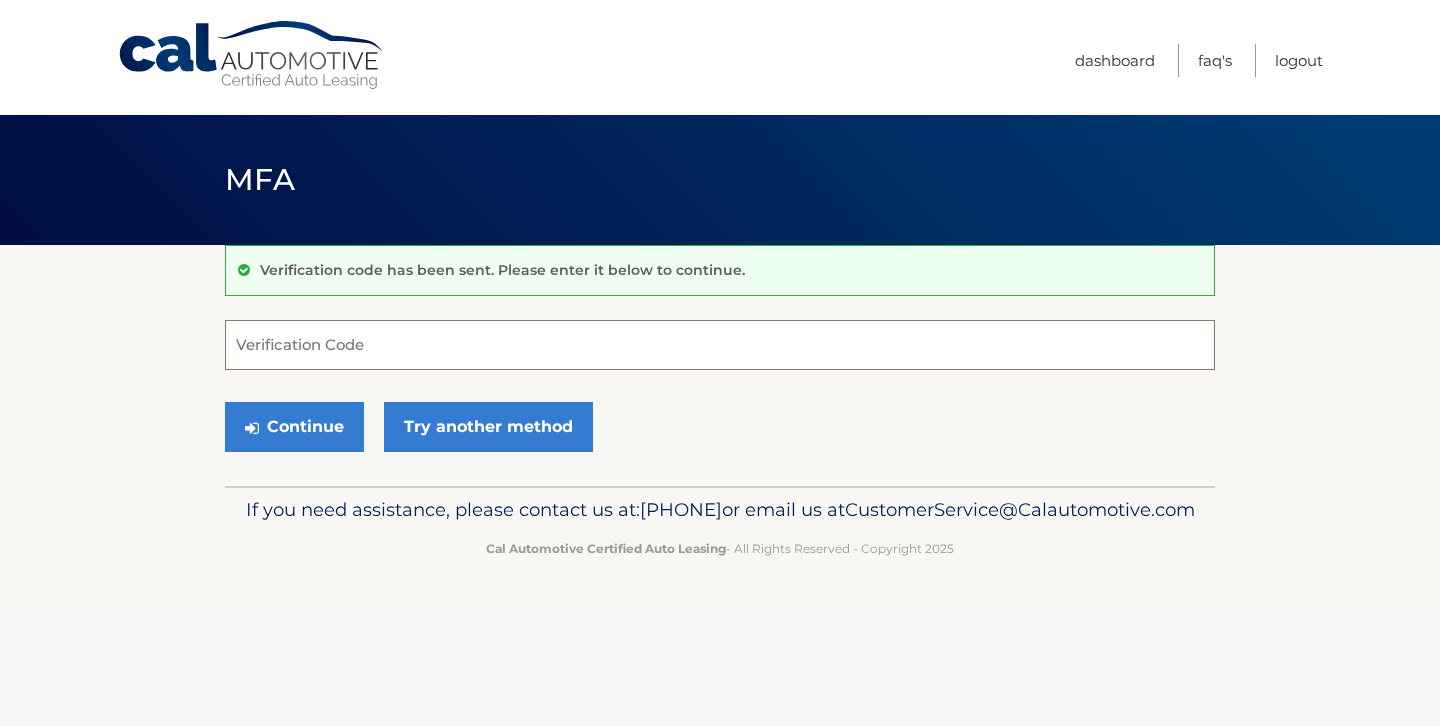 click on "Verification Code" at bounding box center [720, 345] 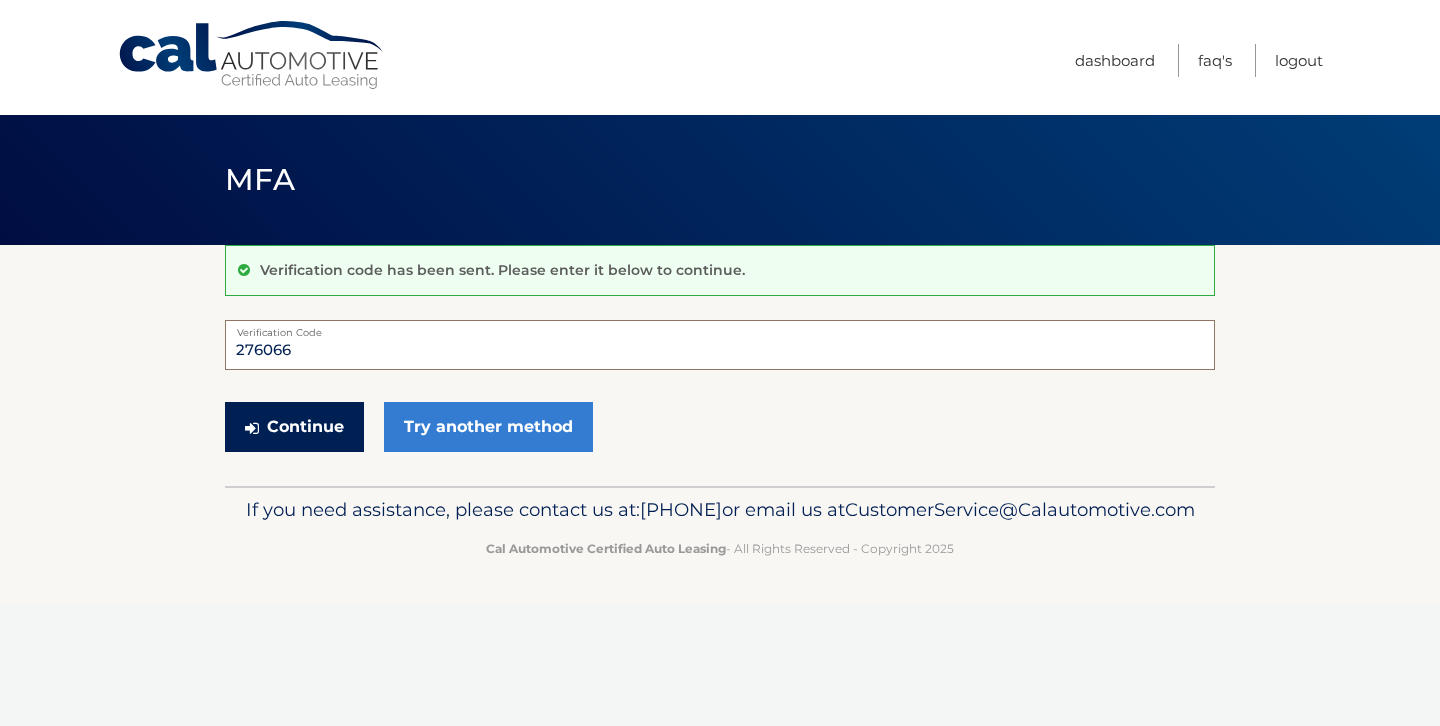 type on "276066" 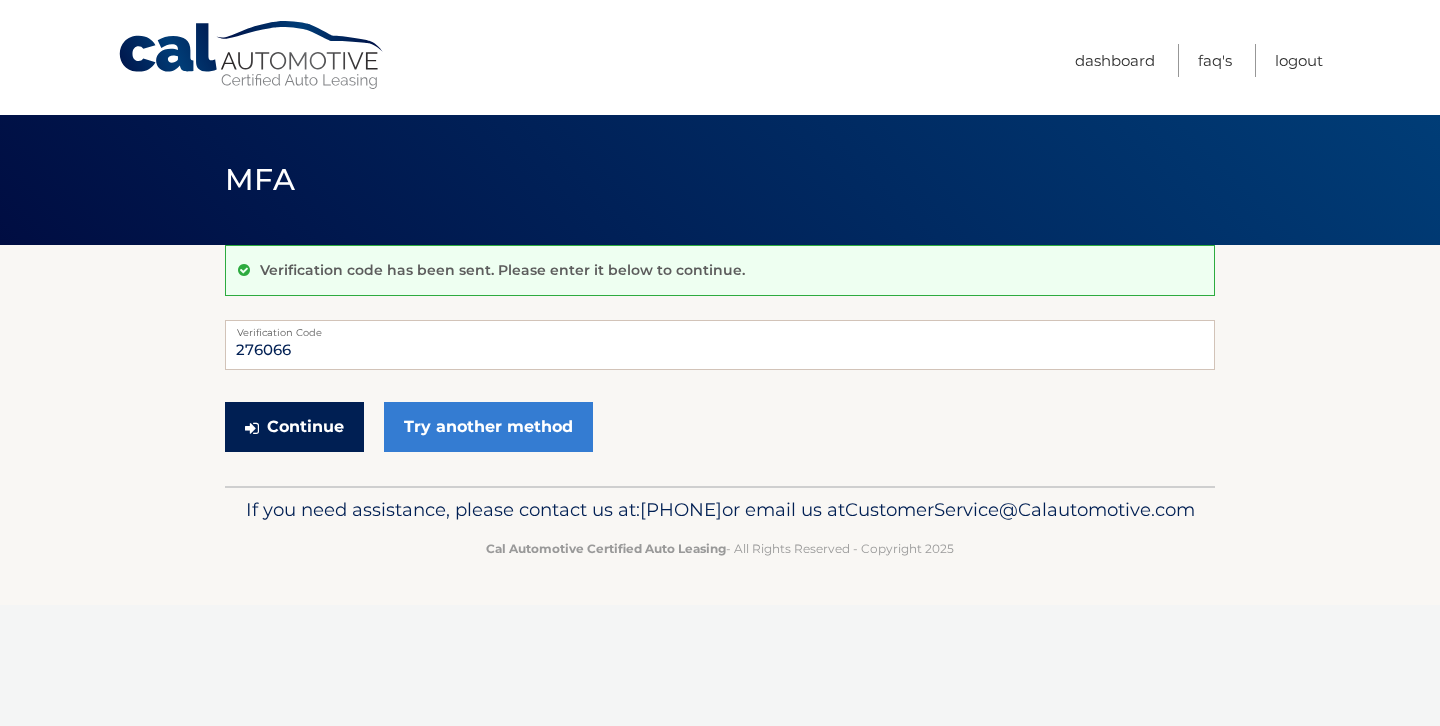 click on "Continue" at bounding box center (294, 427) 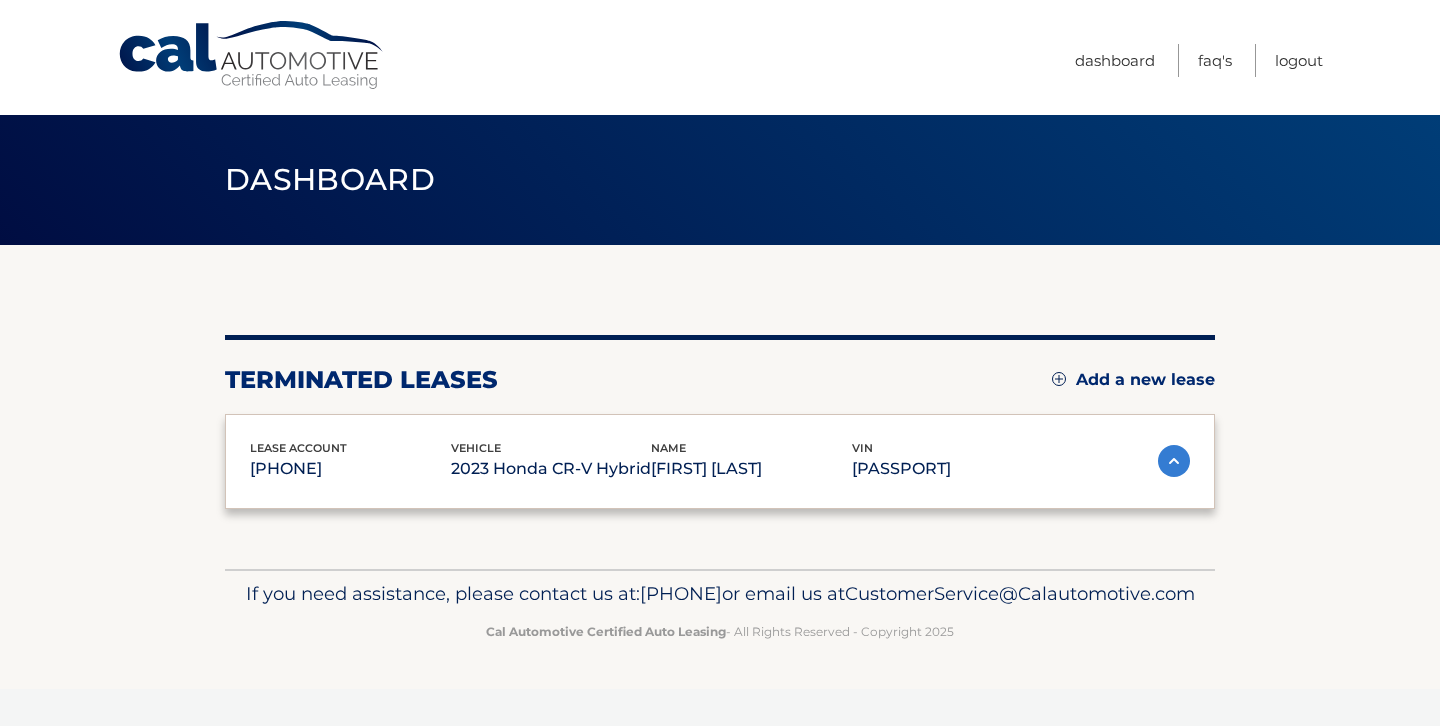 scroll, scrollTop: 0, scrollLeft: 0, axis: both 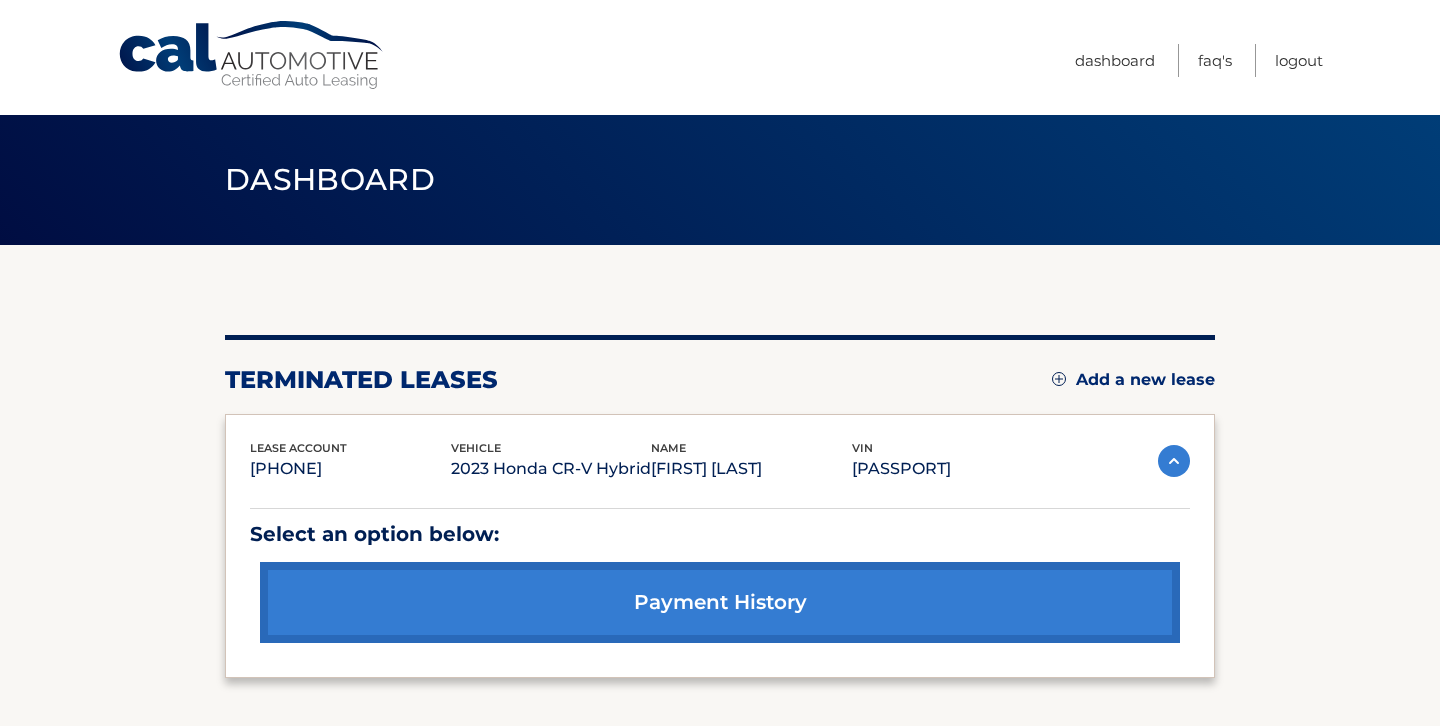 click on "payment history" at bounding box center [720, 602] 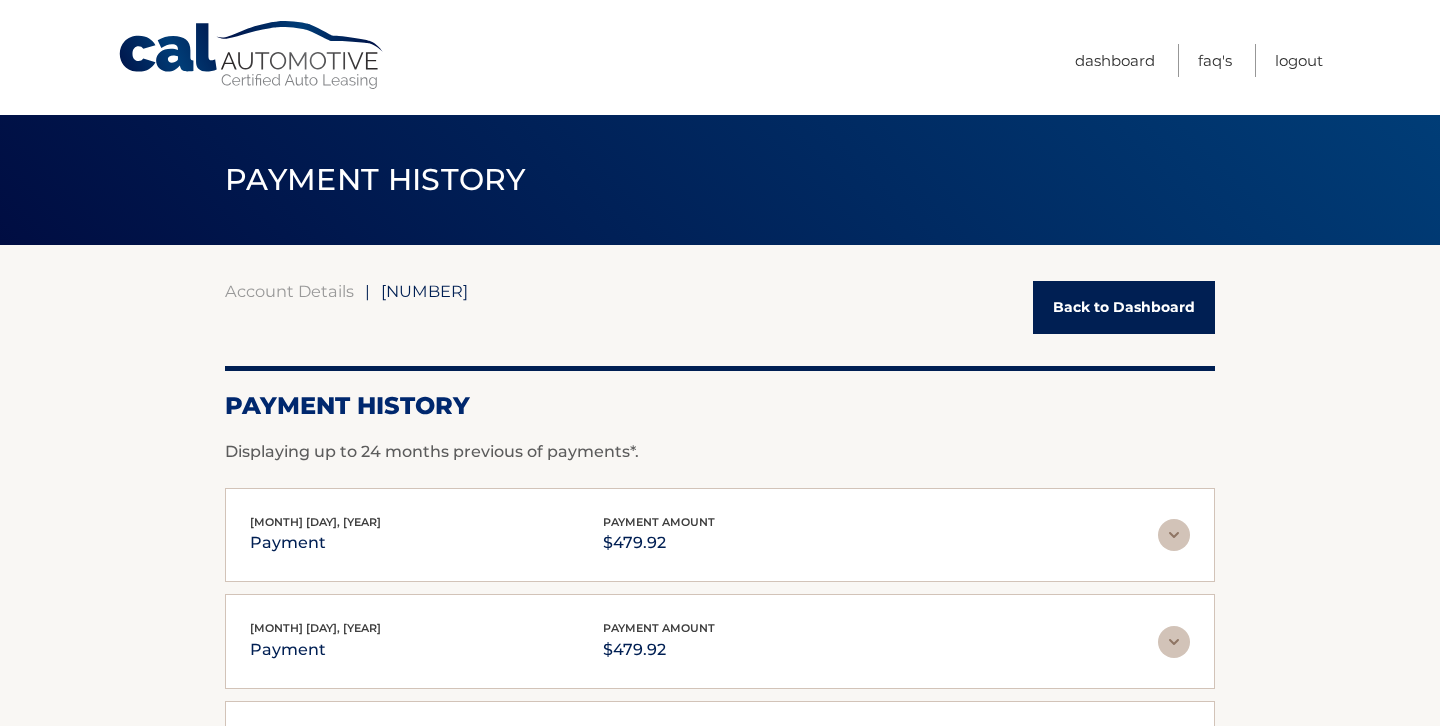 scroll, scrollTop: 0, scrollLeft: 0, axis: both 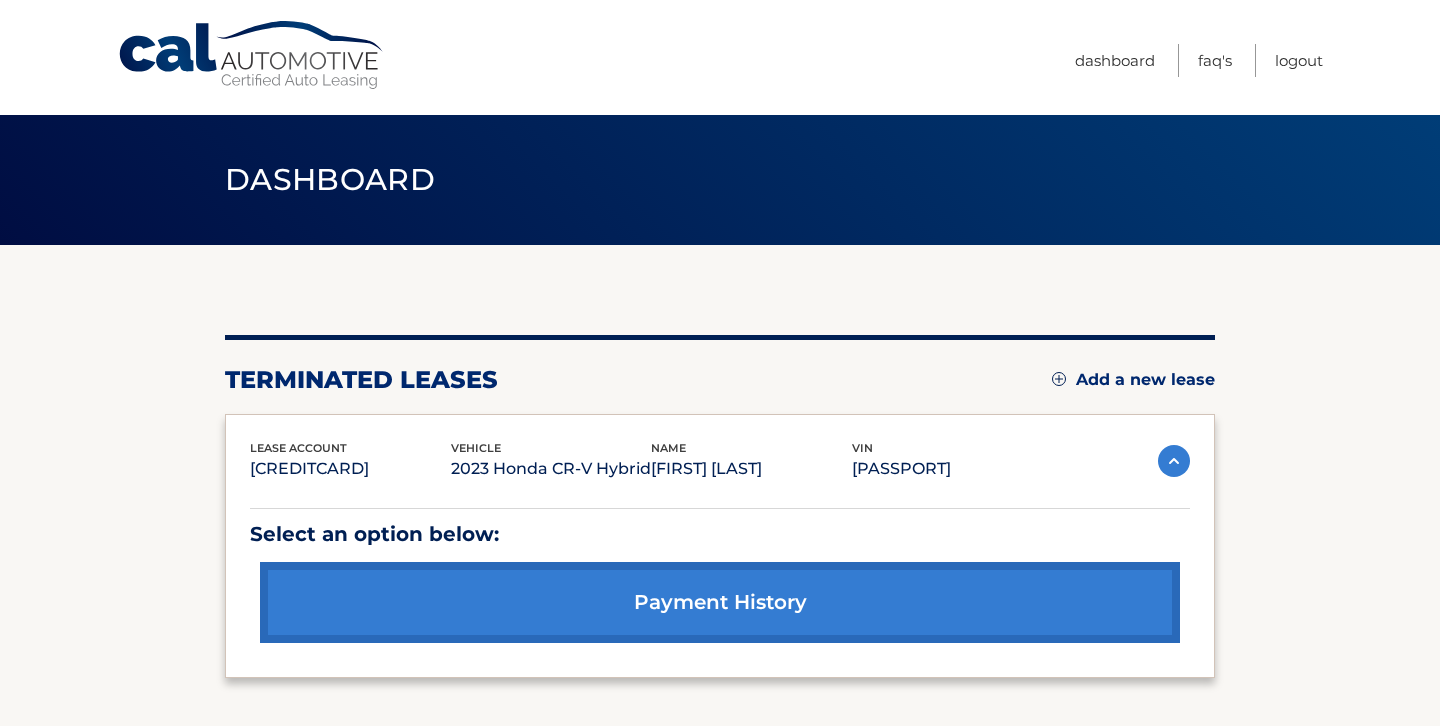 click on "payment history" at bounding box center [720, 602] 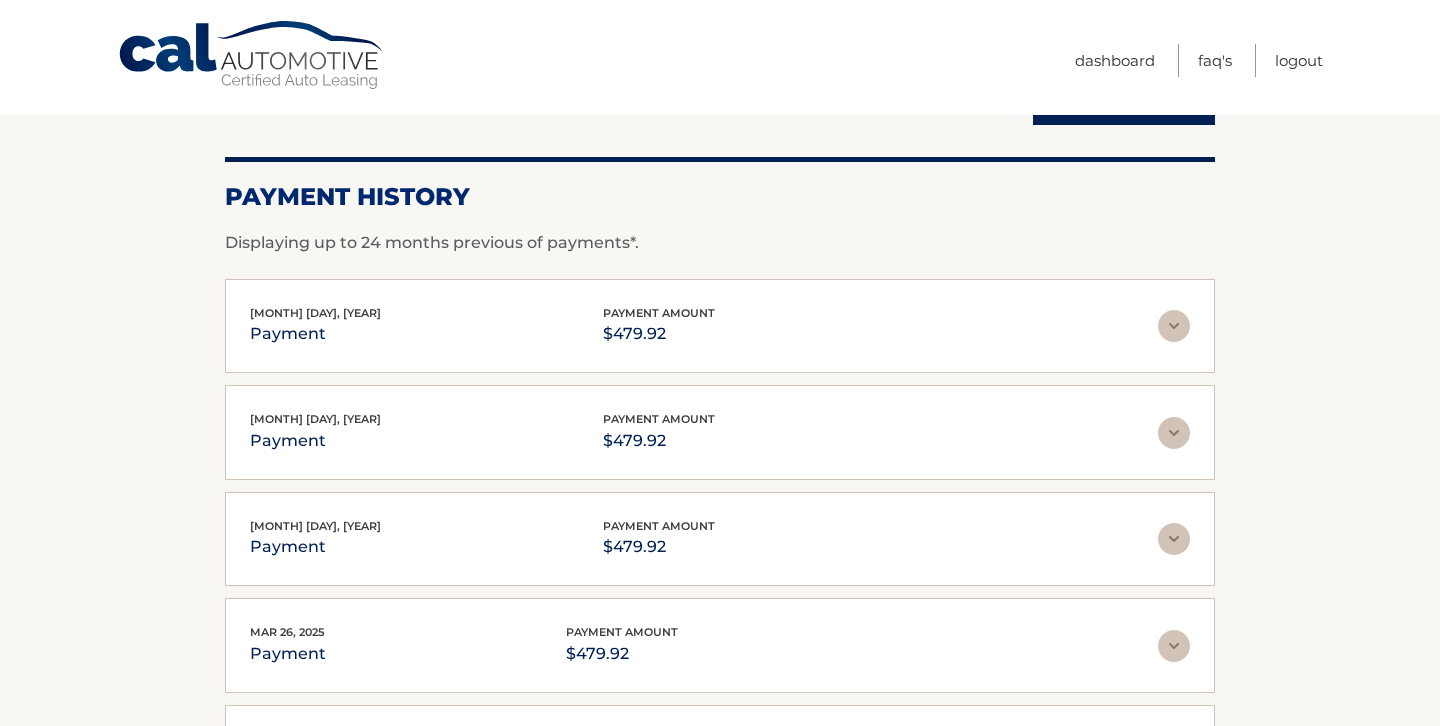 scroll, scrollTop: 0, scrollLeft: 0, axis: both 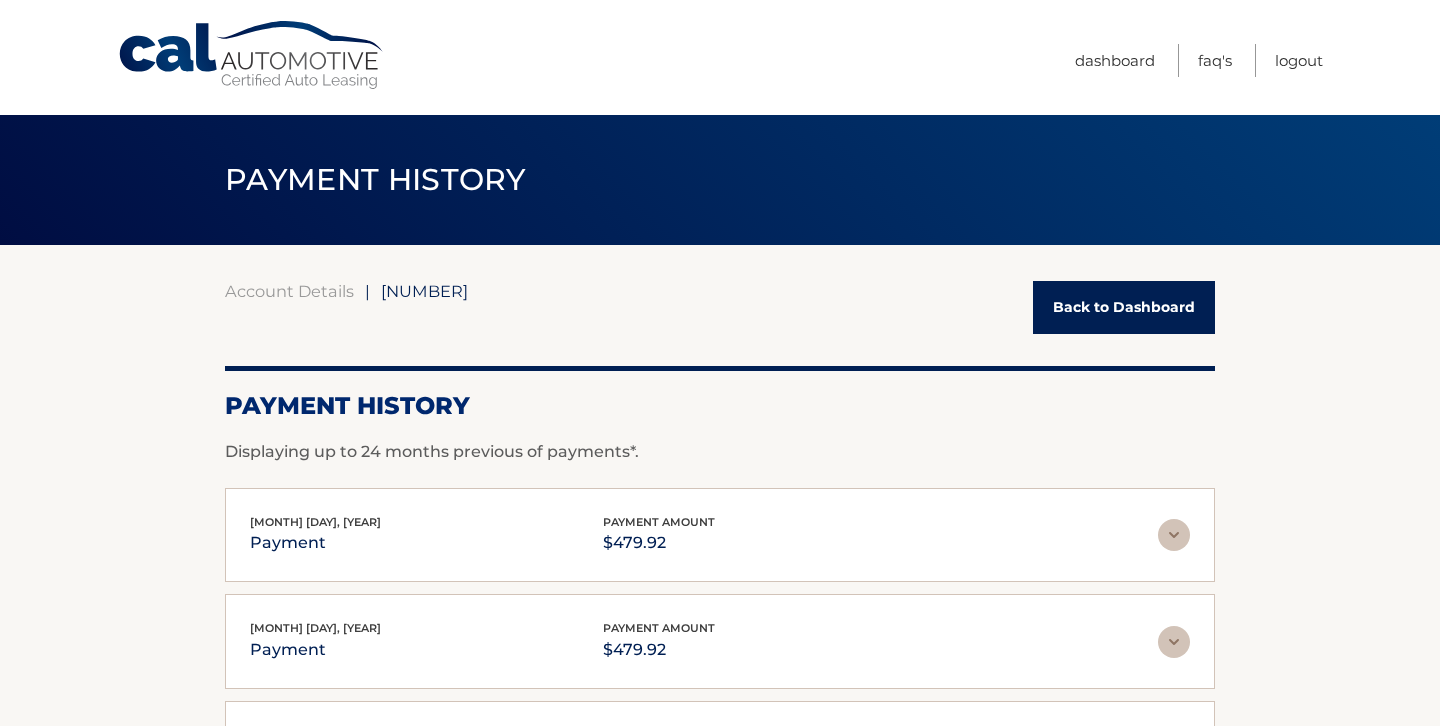 click on "Back to Dashboard" at bounding box center (1124, 307) 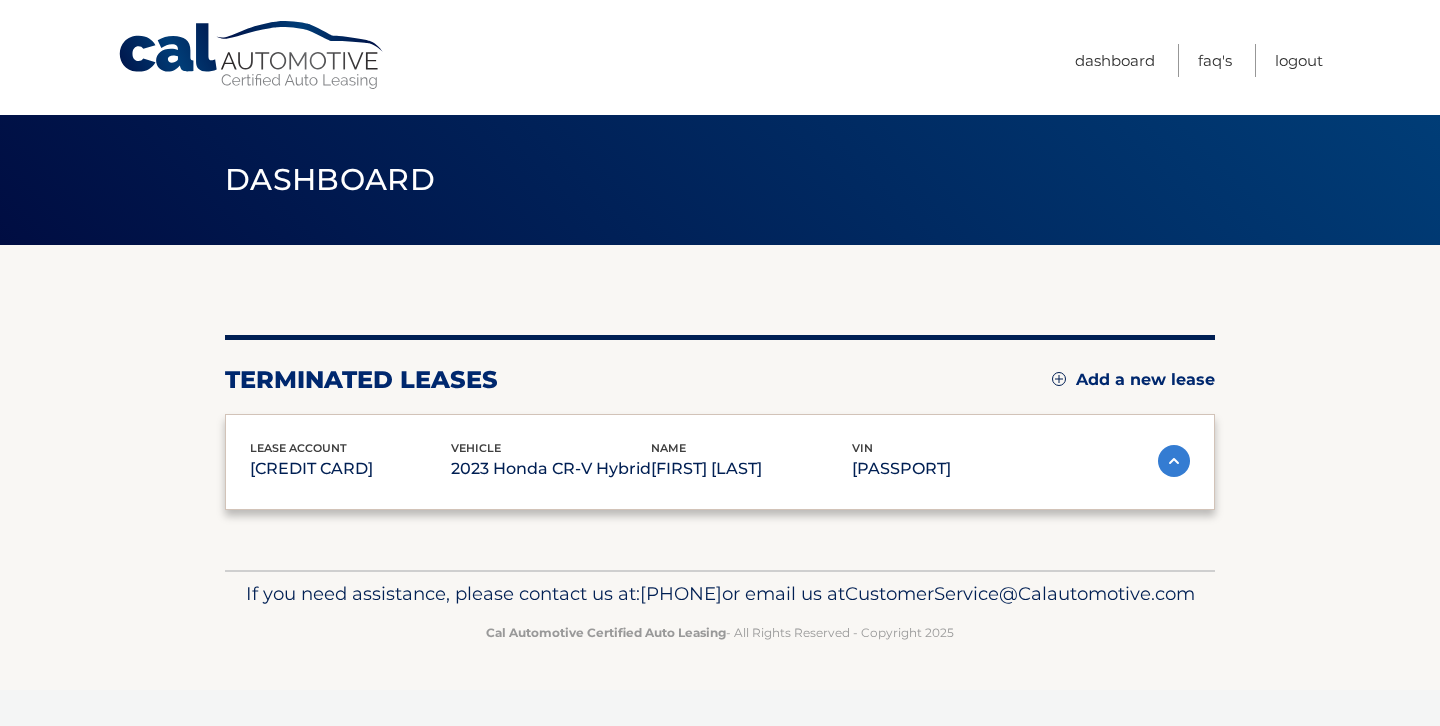 scroll, scrollTop: 0, scrollLeft: 0, axis: both 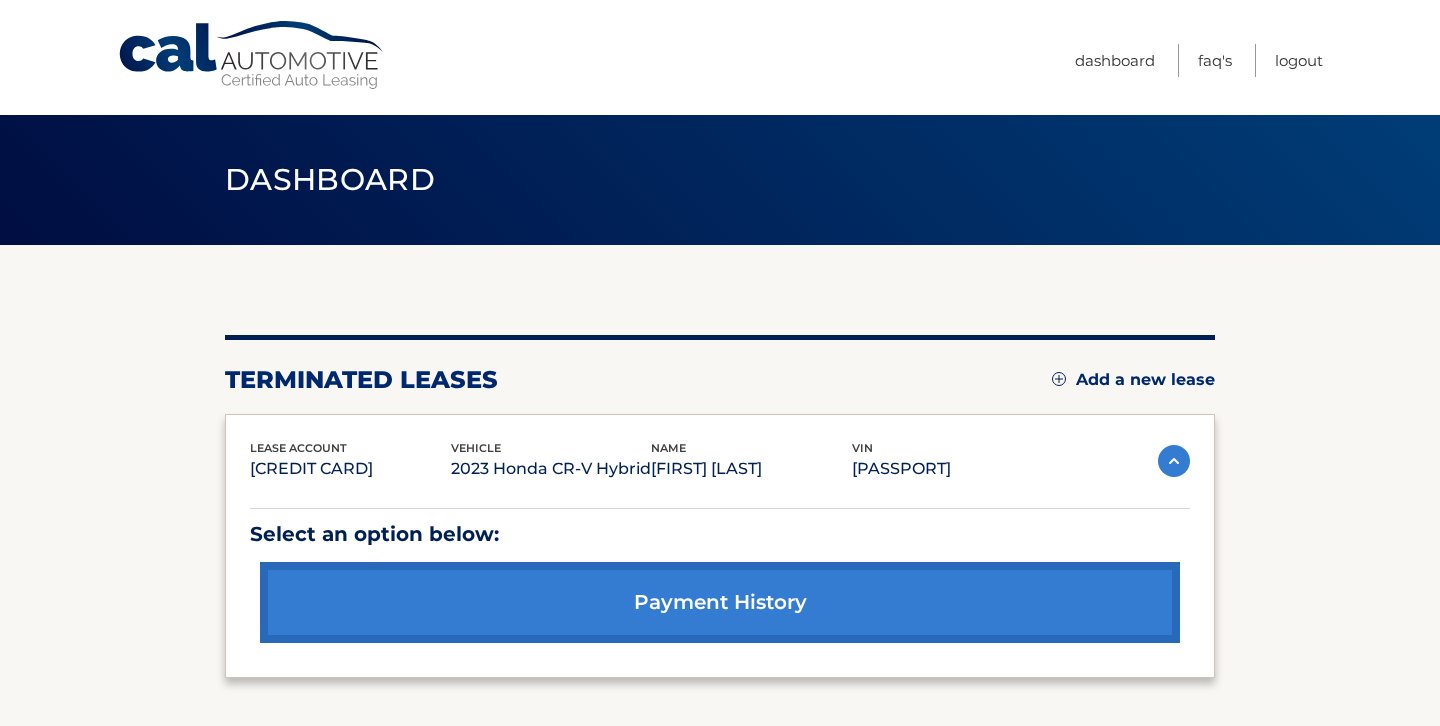 click on "Add a new lease" at bounding box center [1133, 380] 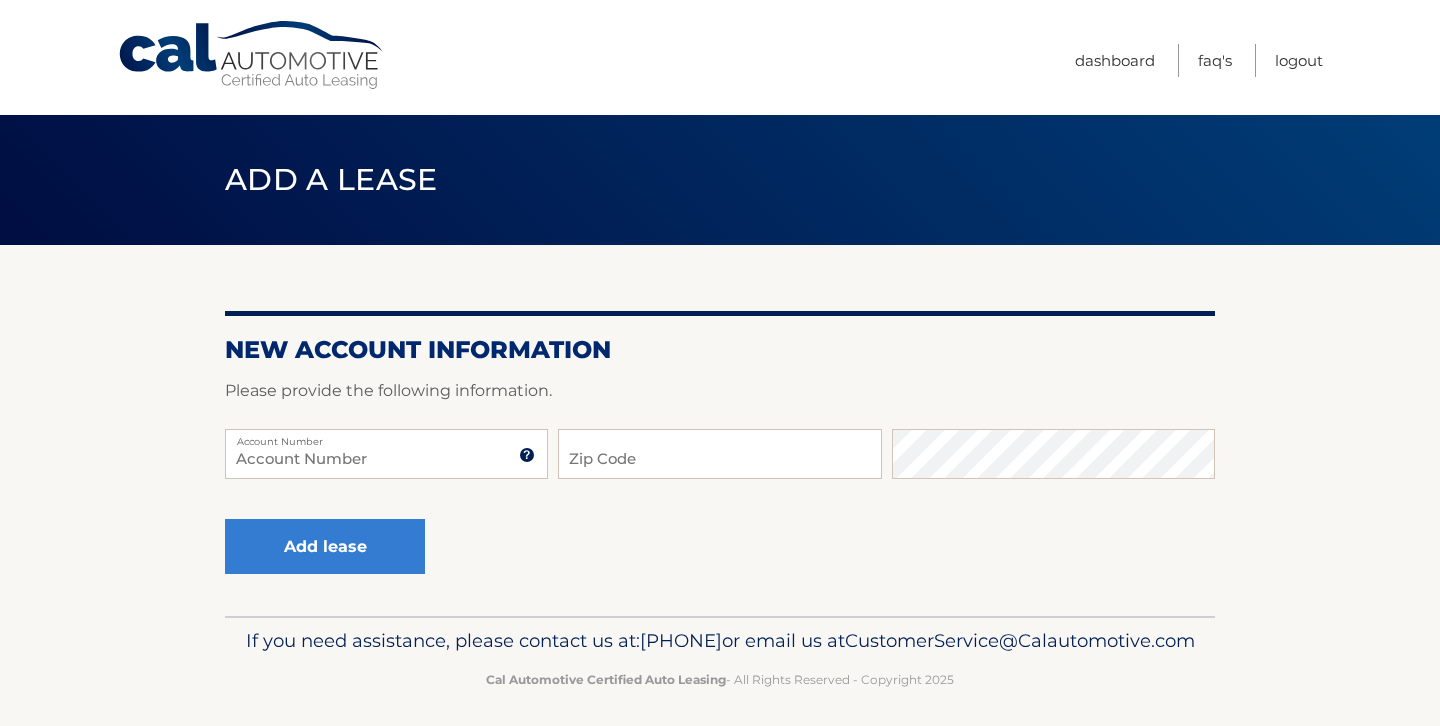 scroll, scrollTop: 0, scrollLeft: 0, axis: both 